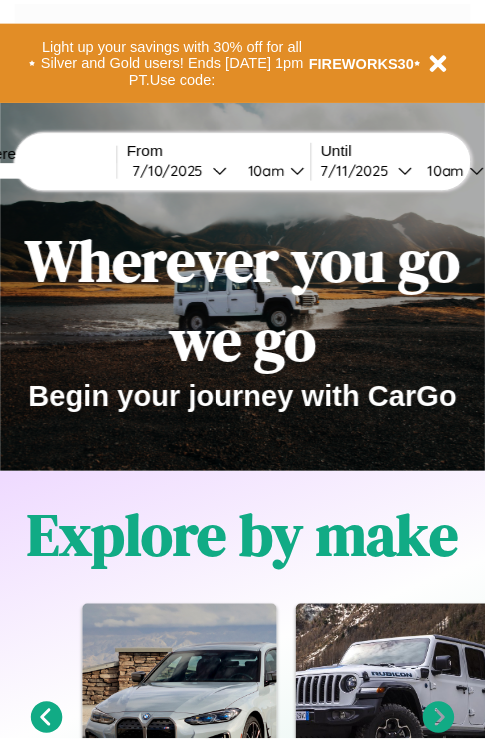 scroll, scrollTop: 0, scrollLeft: 0, axis: both 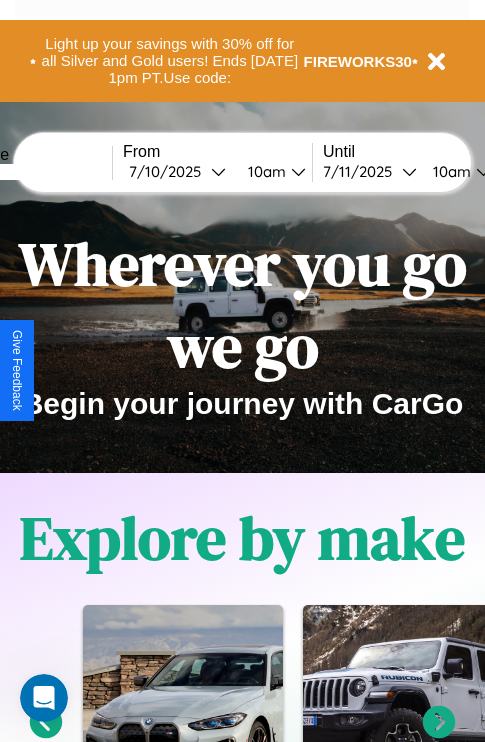 click at bounding box center [37, 172] 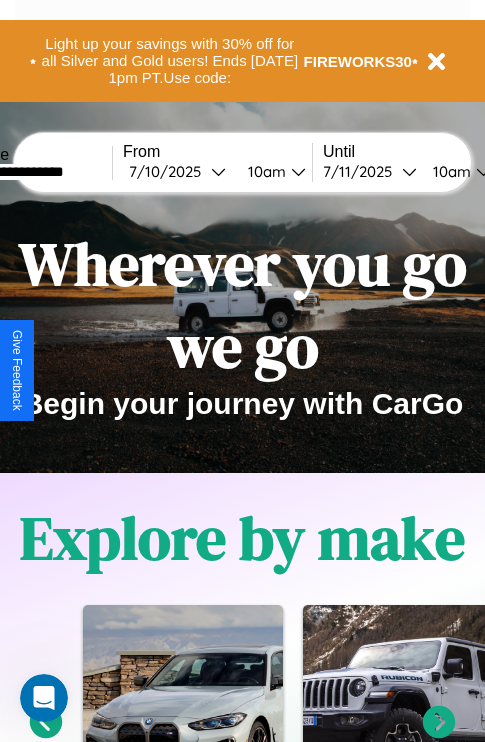 type on "**********" 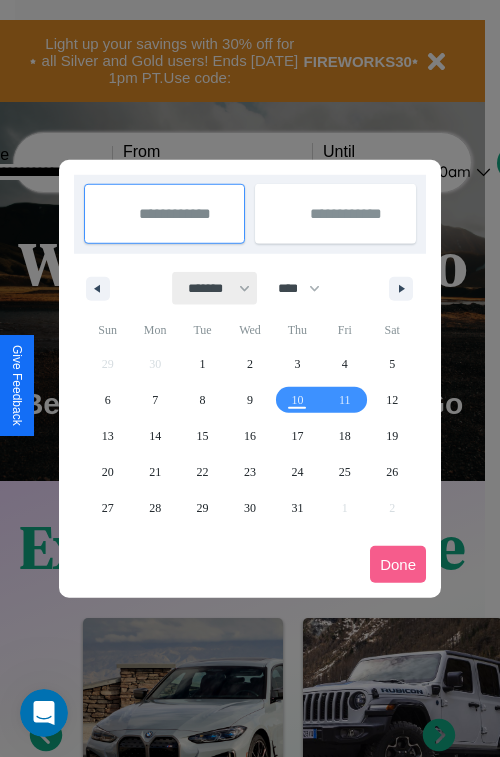 click on "******* ******** ***** ***** *** **** **** ****** ********* ******* ******** ********" at bounding box center (215, 288) 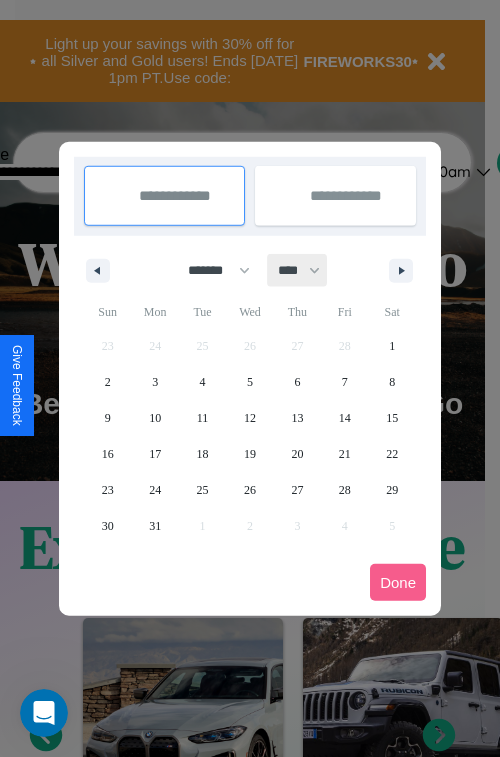 click on "**** **** **** **** **** **** **** **** **** **** **** **** **** **** **** **** **** **** **** **** **** **** **** **** **** **** **** **** **** **** **** **** **** **** **** **** **** **** **** **** **** **** **** **** **** **** **** **** **** **** **** **** **** **** **** **** **** **** **** **** **** **** **** **** **** **** **** **** **** **** **** **** **** **** **** **** **** **** **** **** **** **** **** **** **** **** **** **** **** **** **** **** **** **** **** **** **** **** **** **** **** **** **** **** **** **** **** **** **** **** **** **** **** **** **** **** **** **** **** **** ****" at bounding box center [298, 270] 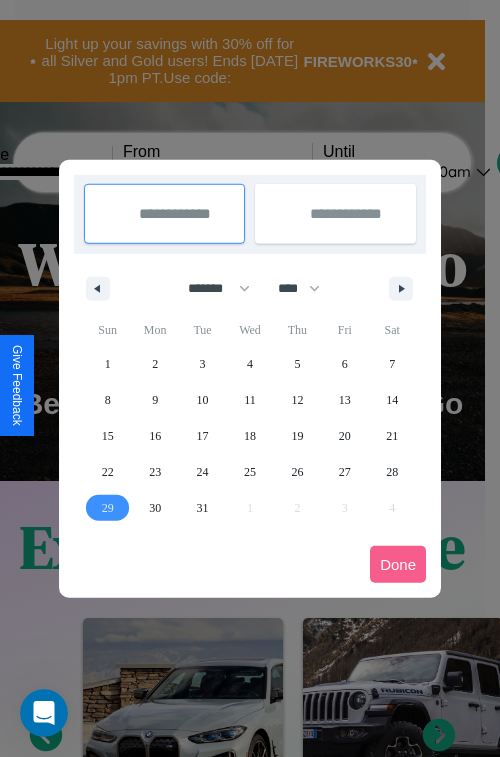 click on "29" at bounding box center (108, 508) 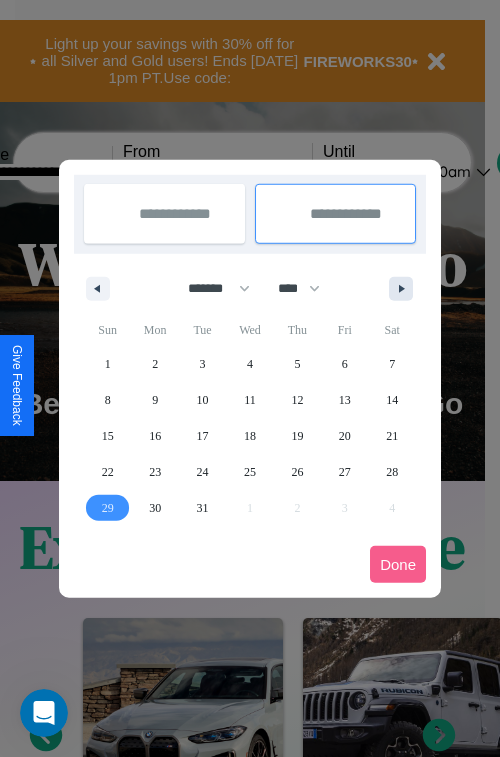 click at bounding box center (405, 289) 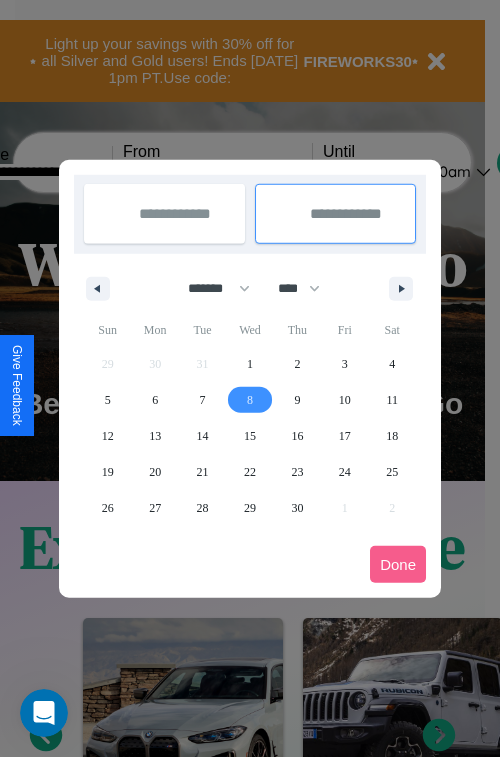 click on "8" at bounding box center [250, 400] 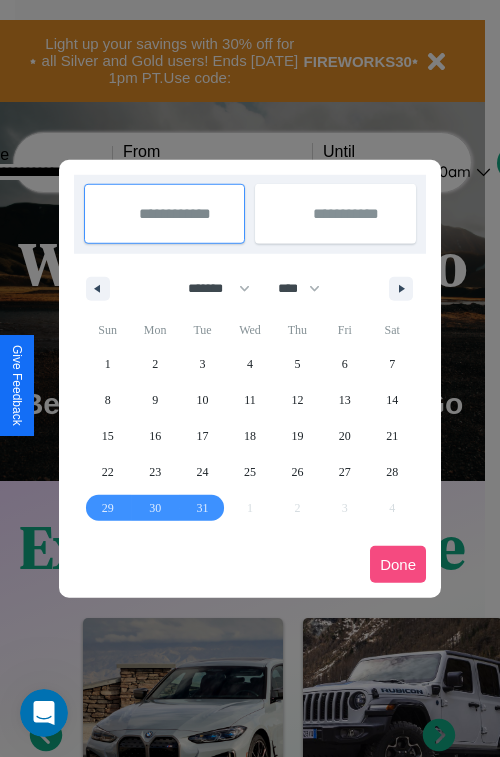 click on "Done" at bounding box center [398, 564] 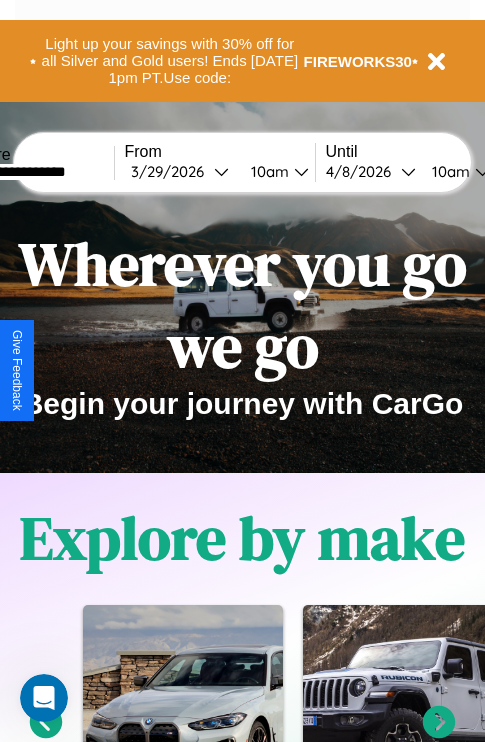 scroll, scrollTop: 0, scrollLeft: 72, axis: horizontal 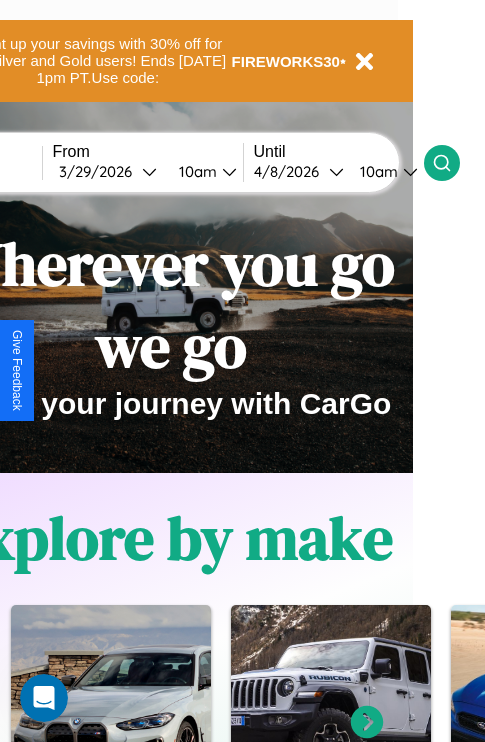 click 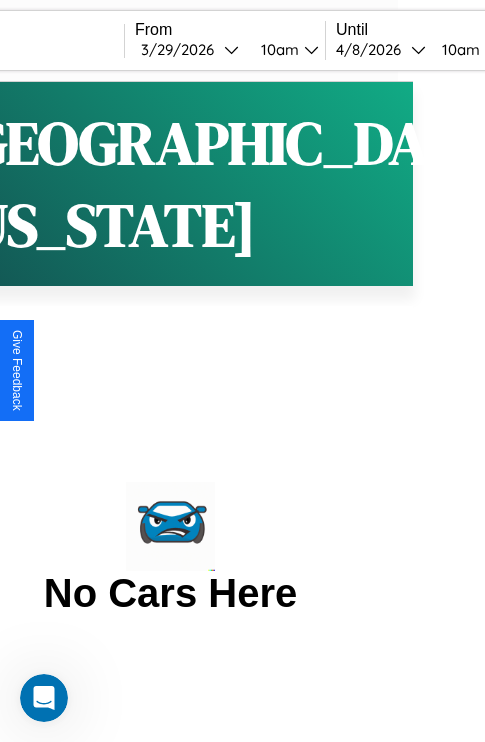 scroll, scrollTop: 0, scrollLeft: 0, axis: both 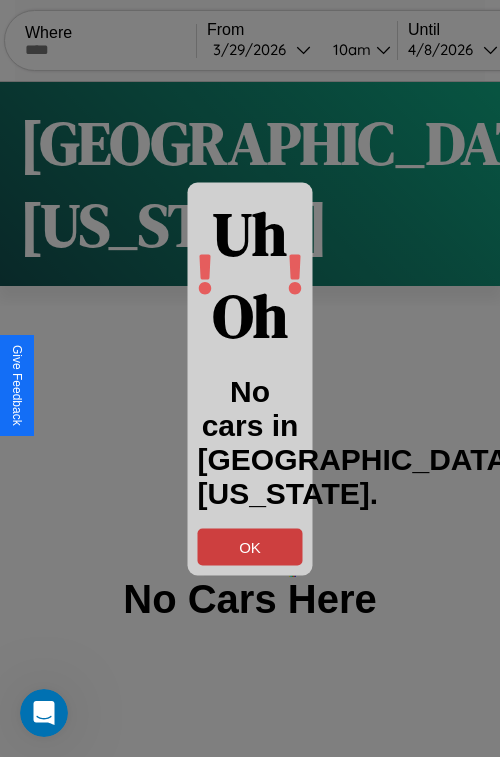 click on "OK" at bounding box center [250, 546] 